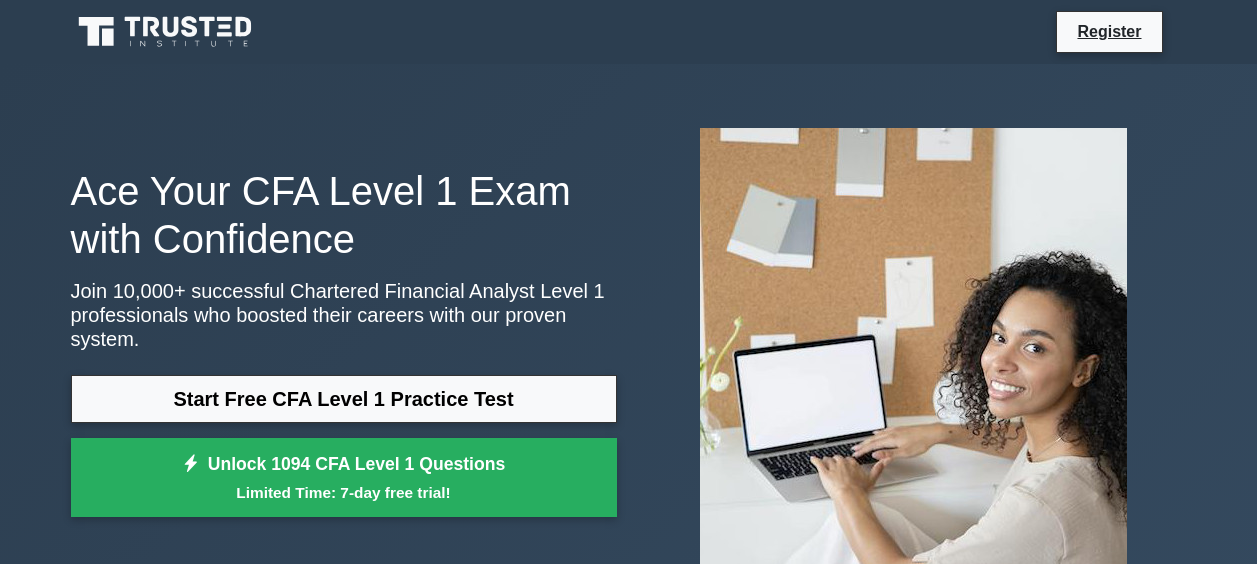 scroll, scrollTop: 37, scrollLeft: 0, axis: vertical 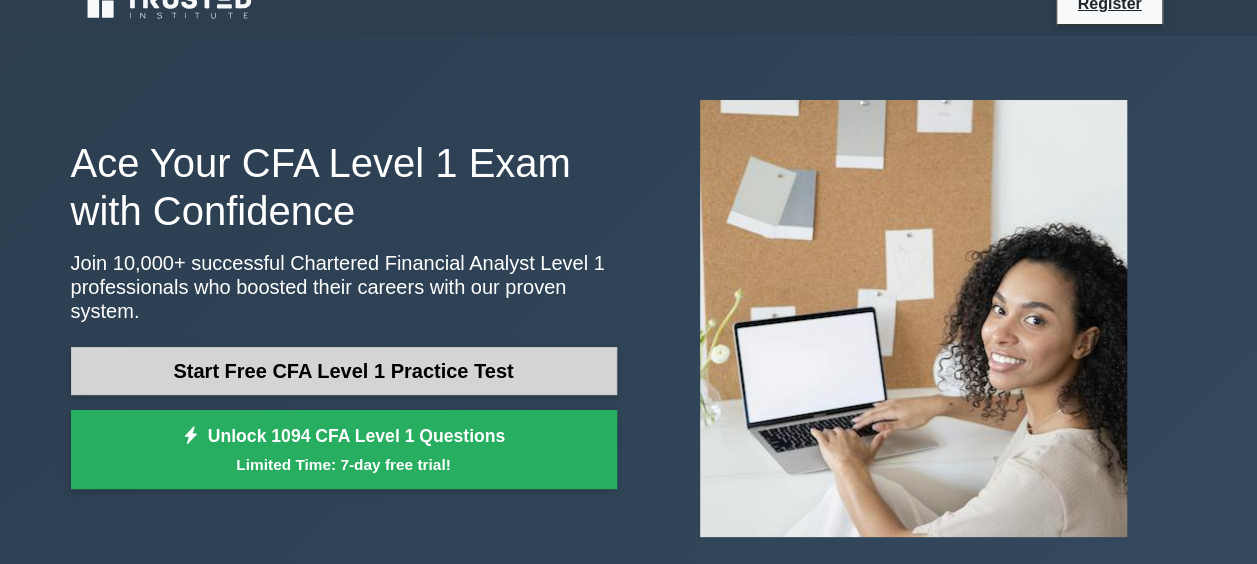 click on "Start Free CFA Level 1 Practice Test" at bounding box center [344, 371] 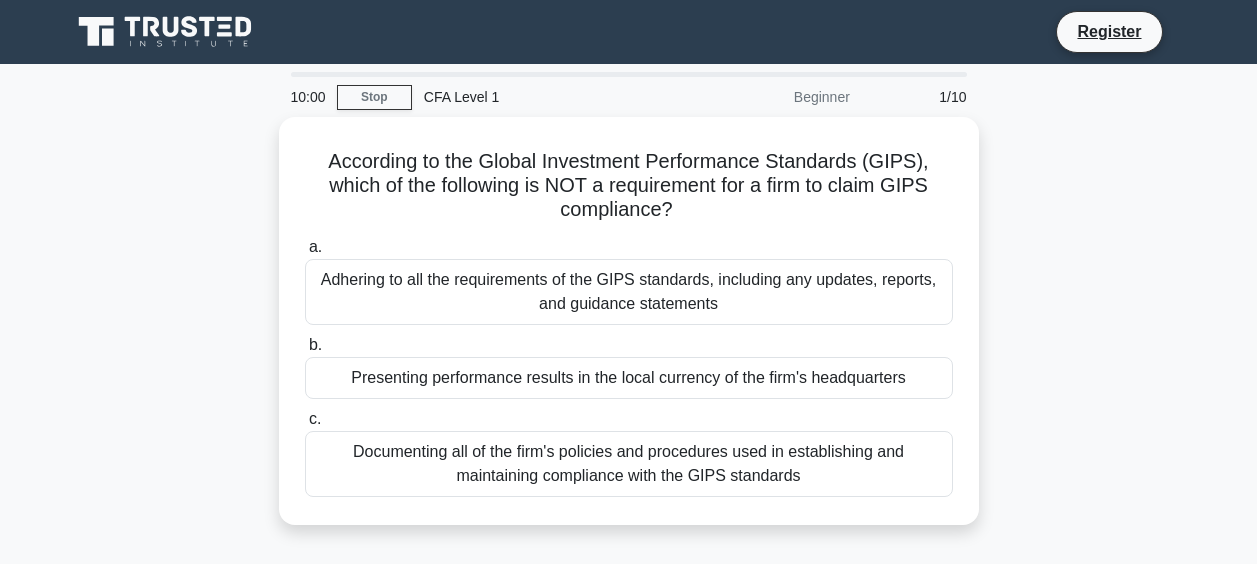 scroll, scrollTop: 0, scrollLeft: 0, axis: both 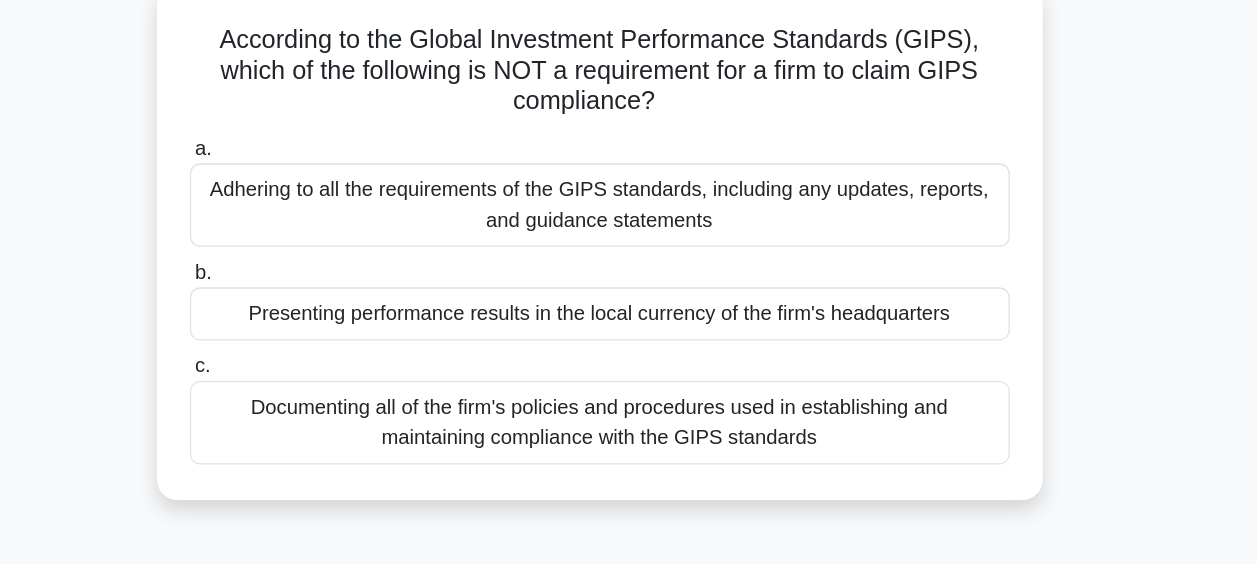 click on "Presenting performance results in the local currency of the firm's headquarters" at bounding box center (629, 323) 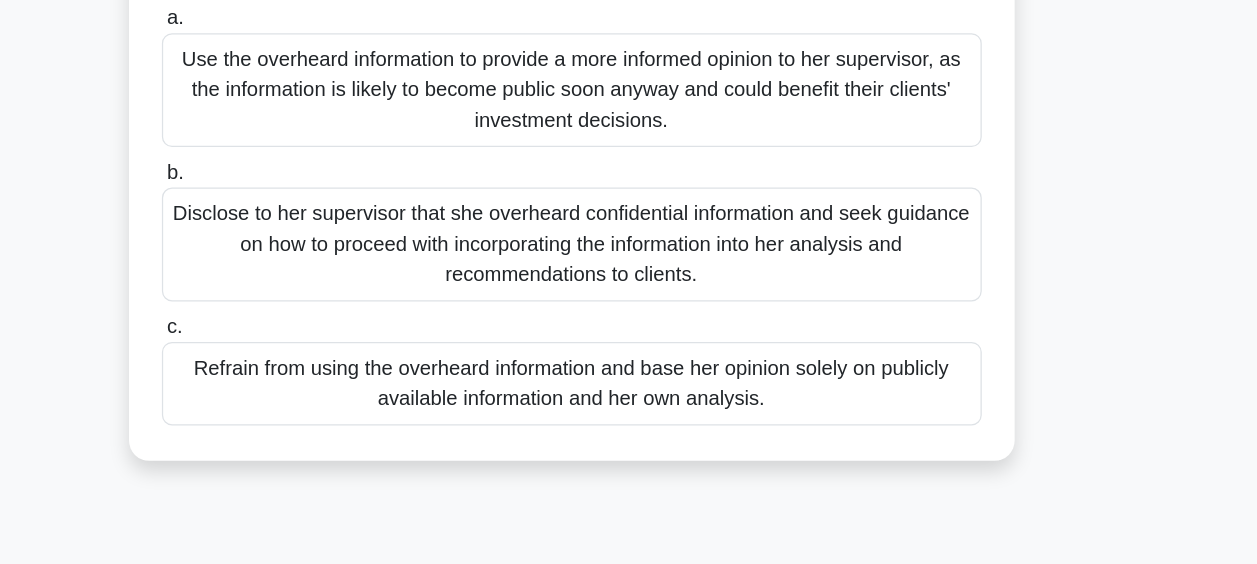 scroll, scrollTop: 253, scrollLeft: 0, axis: vertical 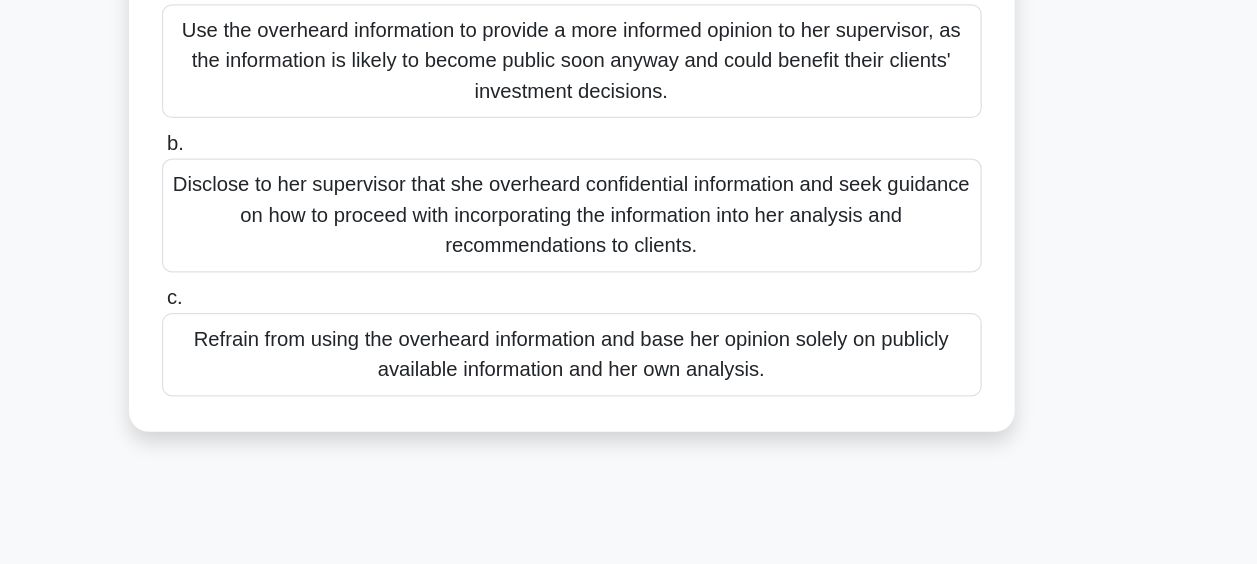 click on "Refrain from using the overheard information and base her opinion solely on publicly available information and her own analysis." at bounding box center (629, 398) 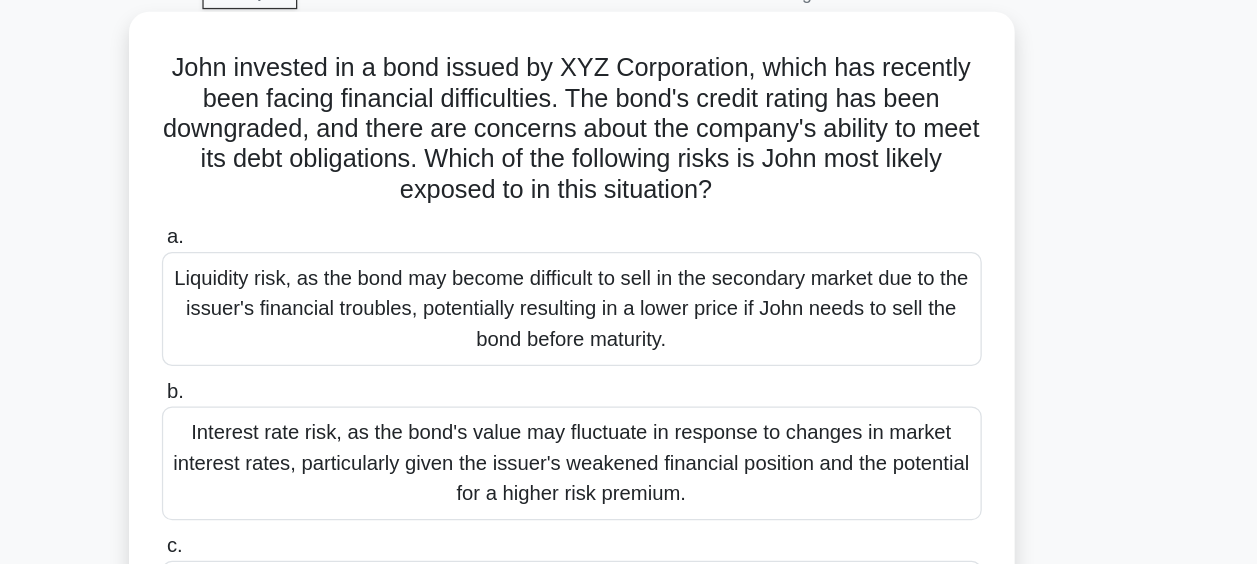 scroll, scrollTop: 69, scrollLeft: 0, axis: vertical 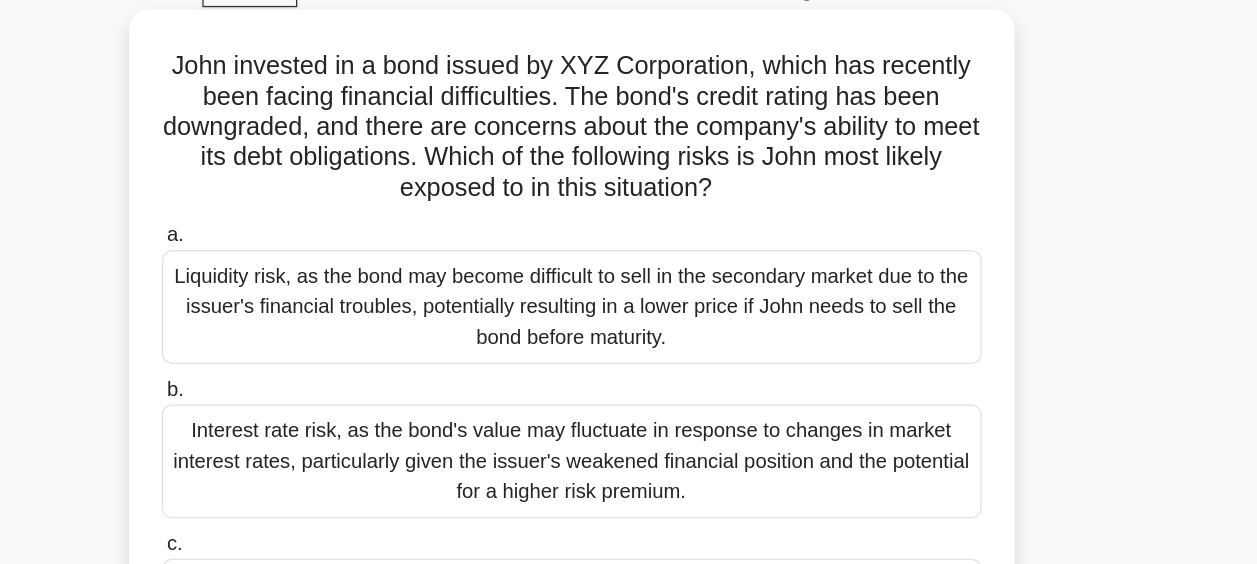 click on "Liquidity risk, as the bond may become difficult to sell in the secondary market due to the issuer's financial troubles, potentially resulting in a lower price if John needs to sell the bond before maturity." at bounding box center (629, 278) 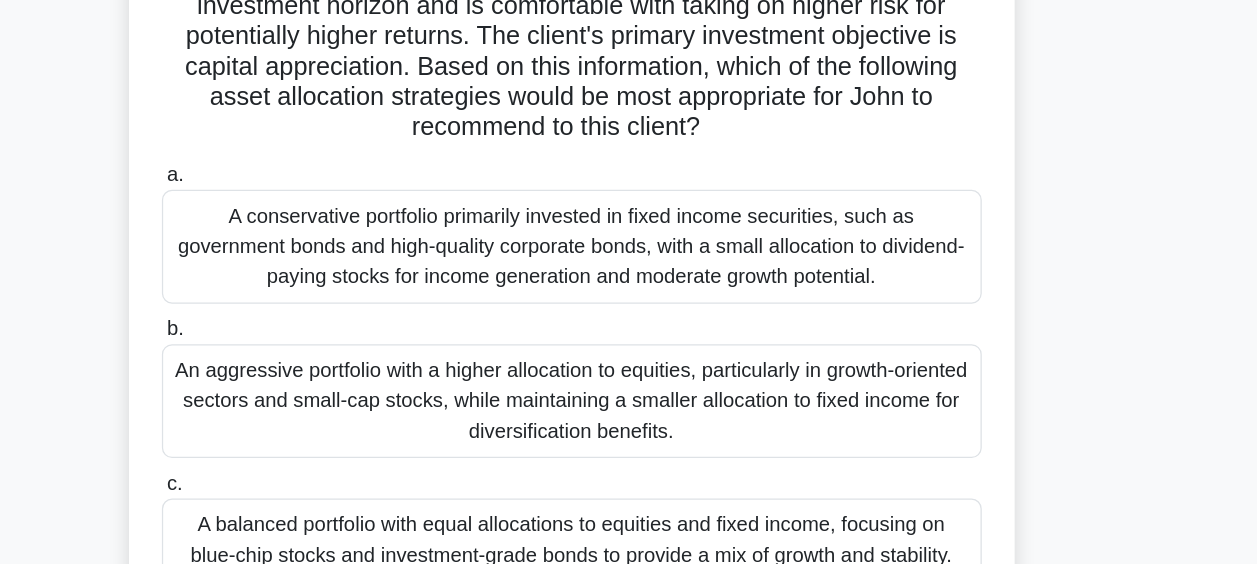 scroll, scrollTop: 128, scrollLeft: 0, axis: vertical 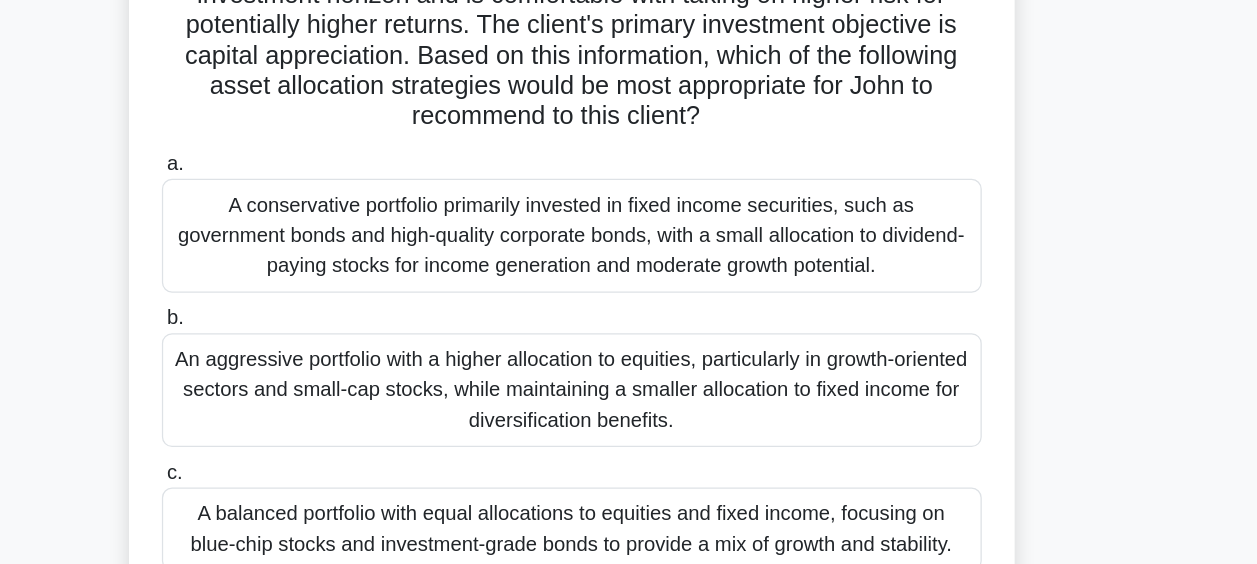 click on "An aggressive portfolio with a higher allocation to equities, particularly in growth-oriented sectors and small-cap stocks, while maintaining a smaller allocation to fixed income for diversification benefits." at bounding box center [629, 389] 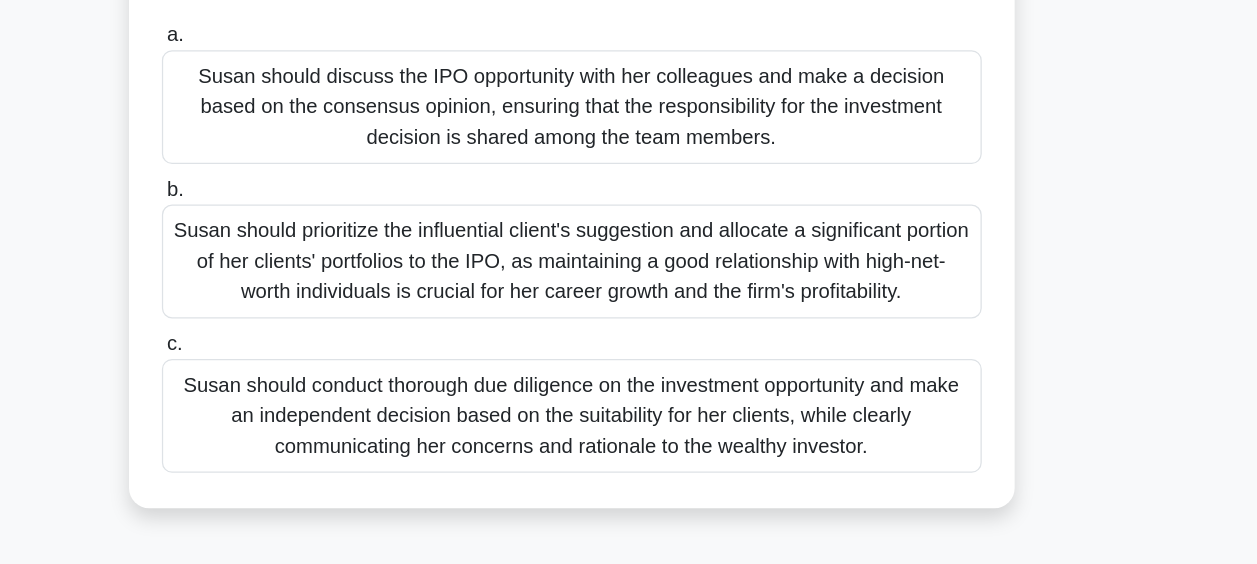 scroll, scrollTop: 218, scrollLeft: 0, axis: vertical 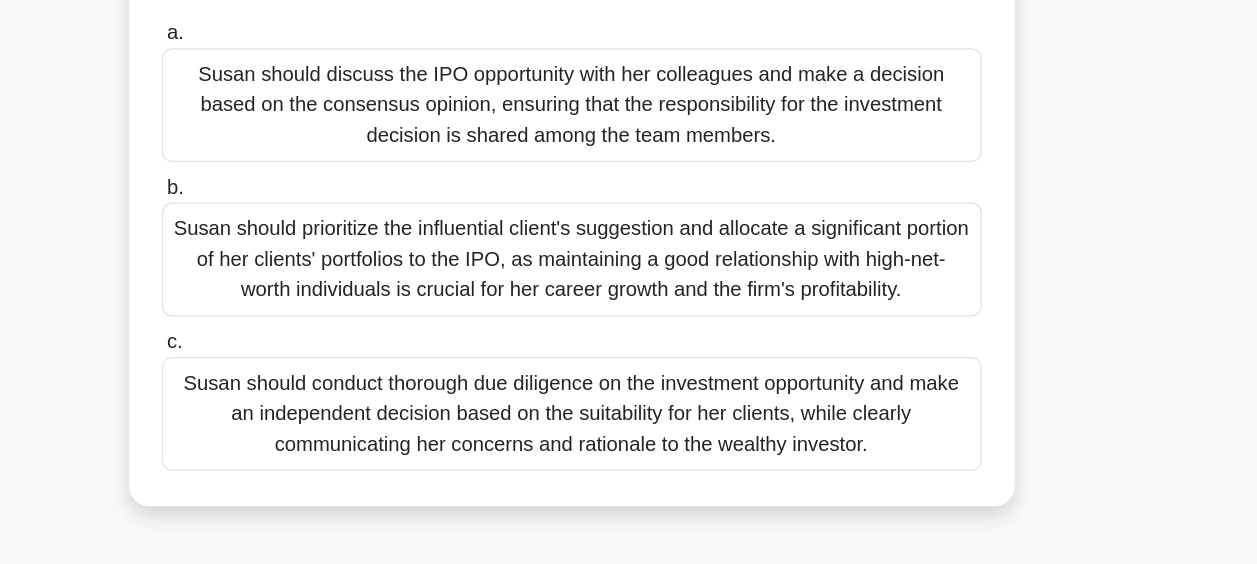 click on "Susan should conduct thorough due diligence on the investment opportunity and make an independent decision based on the suitability for her clients, while clearly communicating her concerns and rationale to the wealthy investor." at bounding box center (629, 445) 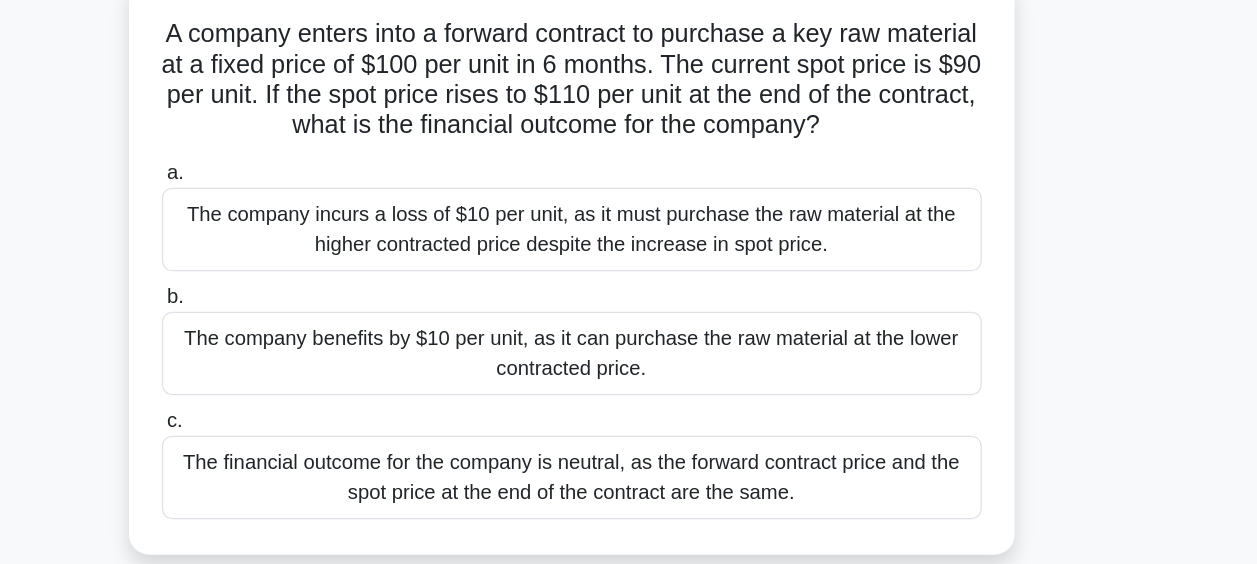 scroll, scrollTop: 26, scrollLeft: 0, axis: vertical 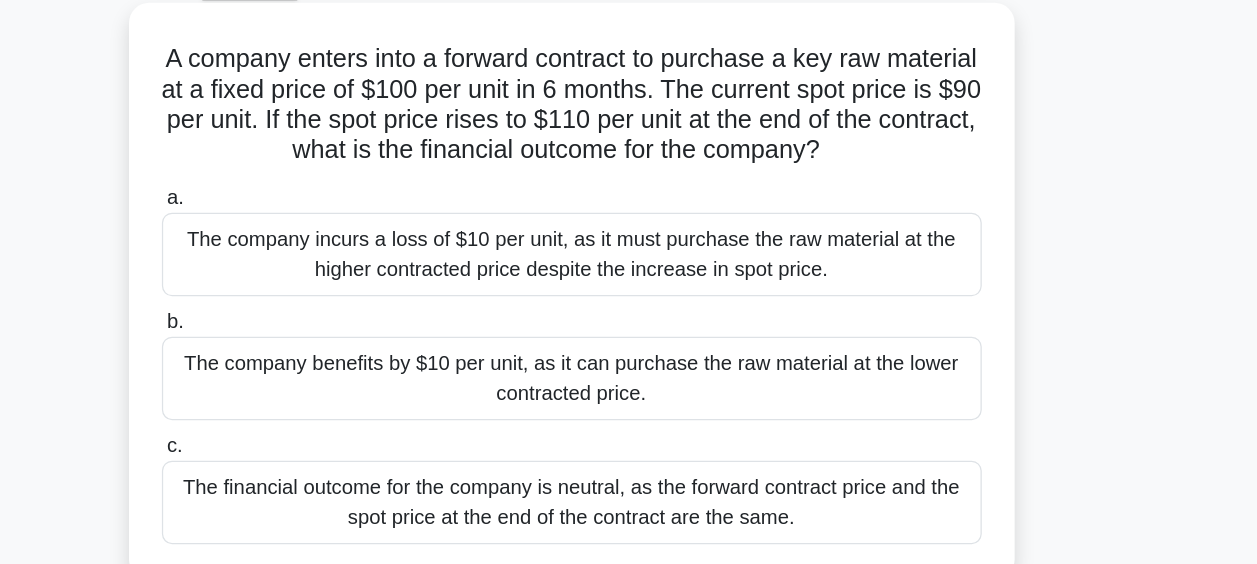 click on "The company incurs a loss of $10 per unit, as it must purchase the raw material at the higher contracted price despite the increase in spot price." at bounding box center (629, 285) 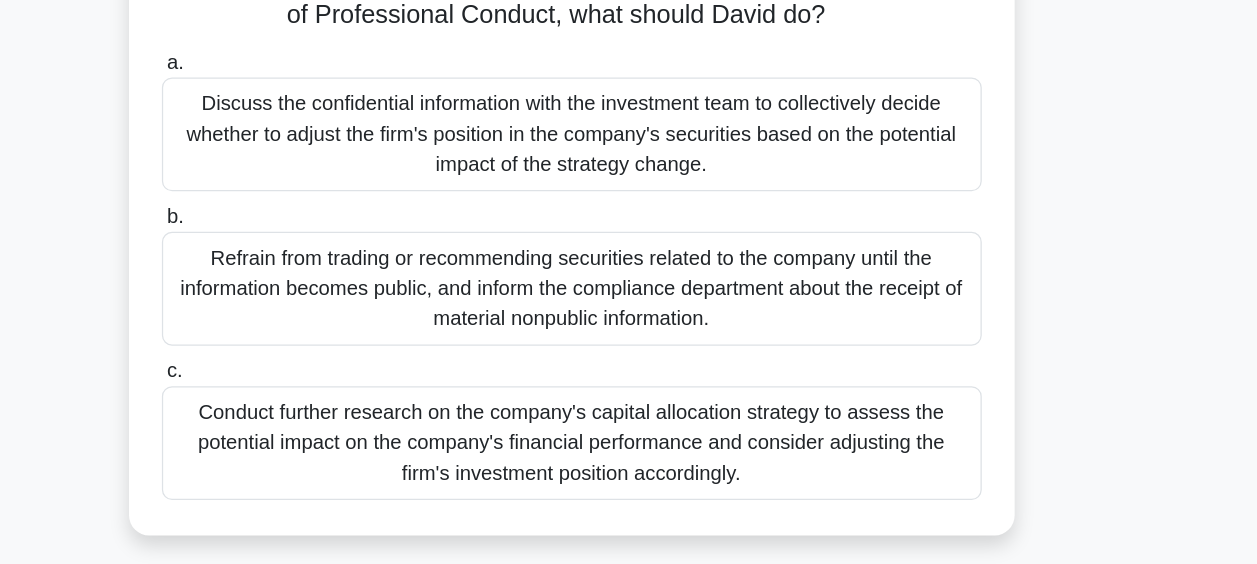 scroll, scrollTop: 154, scrollLeft: 0, axis: vertical 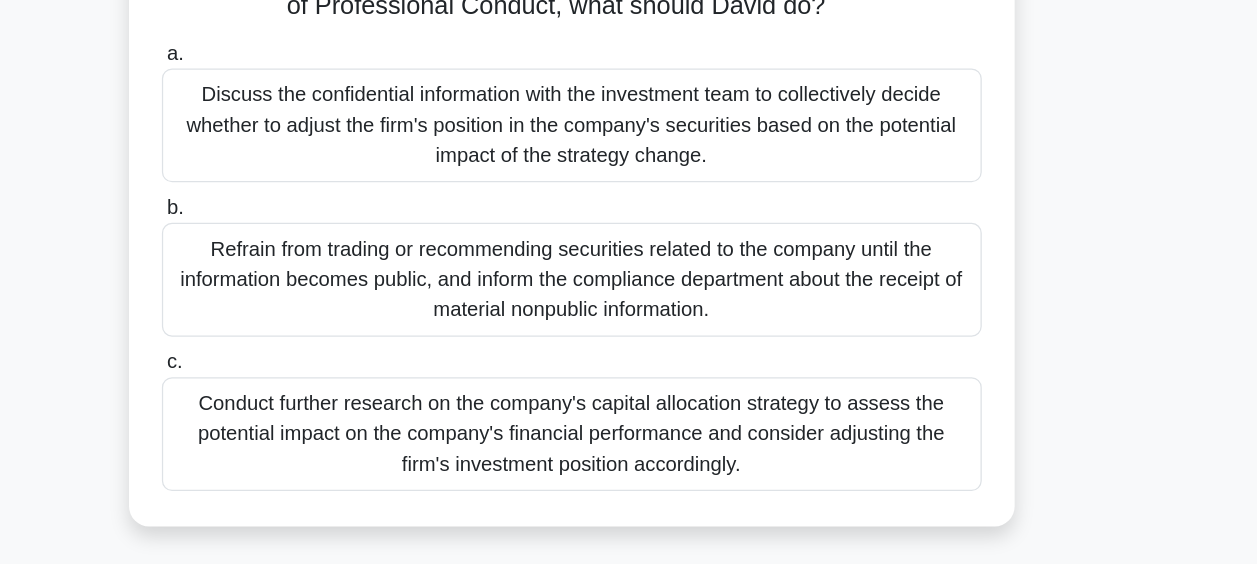 click on "Refrain from trading or recommending securities related to the company until the information becomes public, and inform the compliance department about the receipt of material nonpublic information." at bounding box center [629, 339] 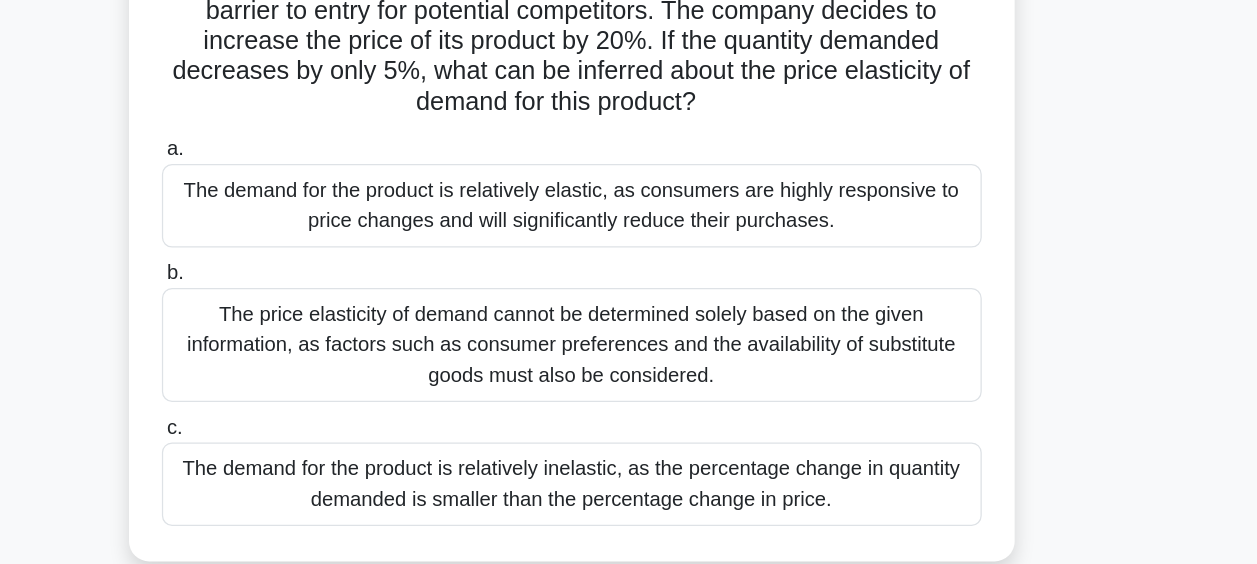 scroll, scrollTop: 60, scrollLeft: 0, axis: vertical 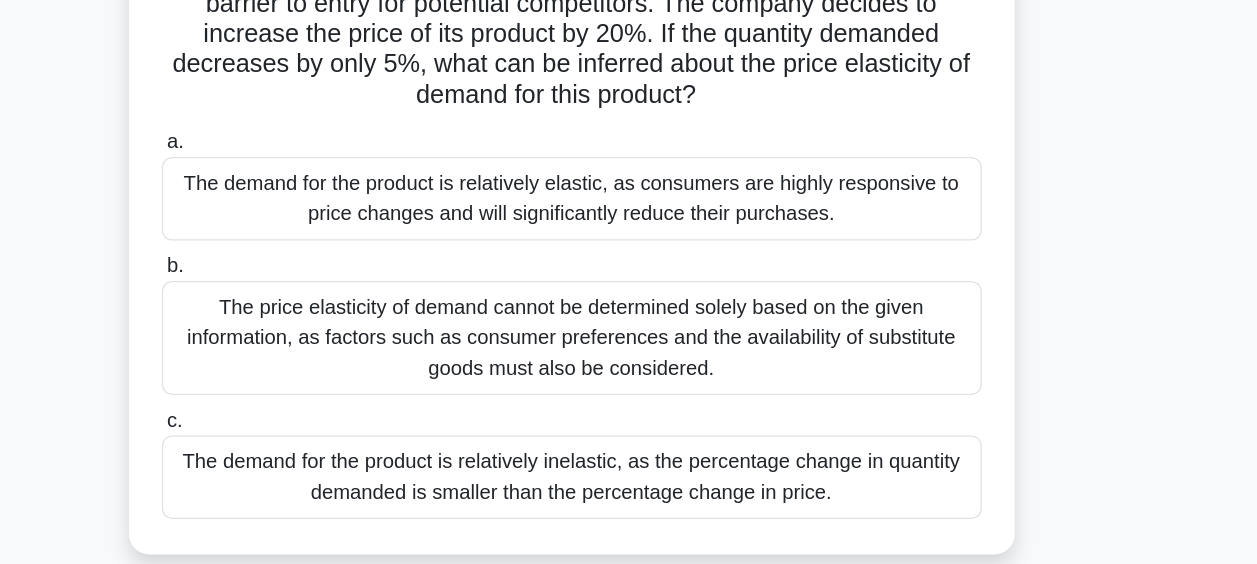 click on "The demand for the product is relatively elastic, as consumers are highly responsive to price changes and will significantly reduce their purchases." at bounding box center (629, 275) 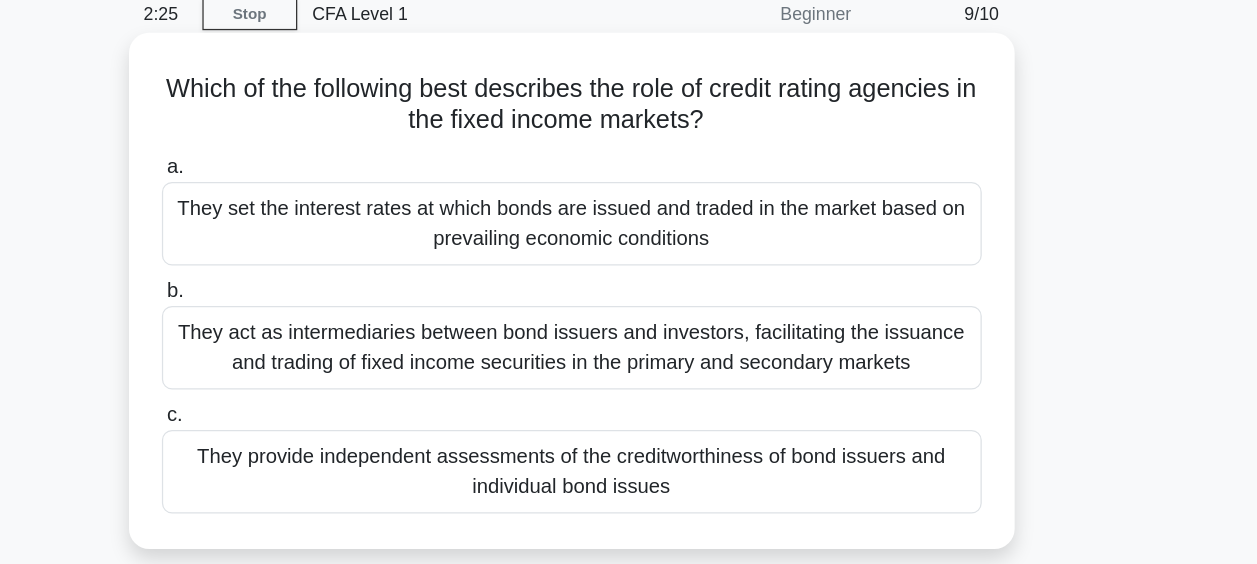 scroll, scrollTop: 0, scrollLeft: 0, axis: both 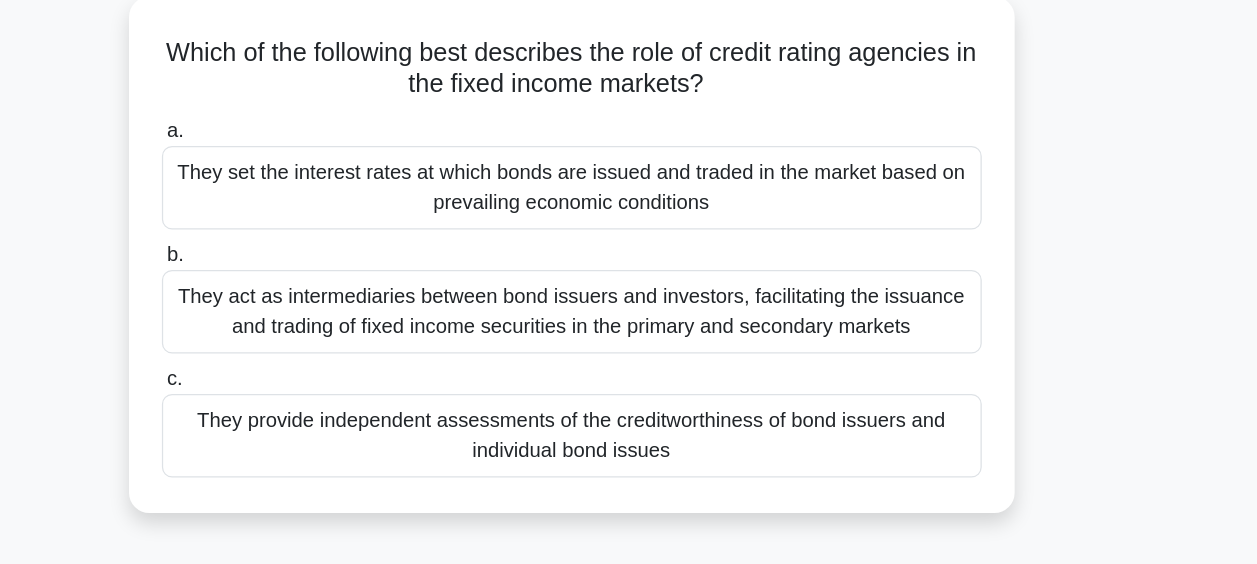 click on "They act as intermediaries between bond issuers and investors, facilitating the issuance and trading of fixed income securities in the primary and secondary markets" at bounding box center [629, 361] 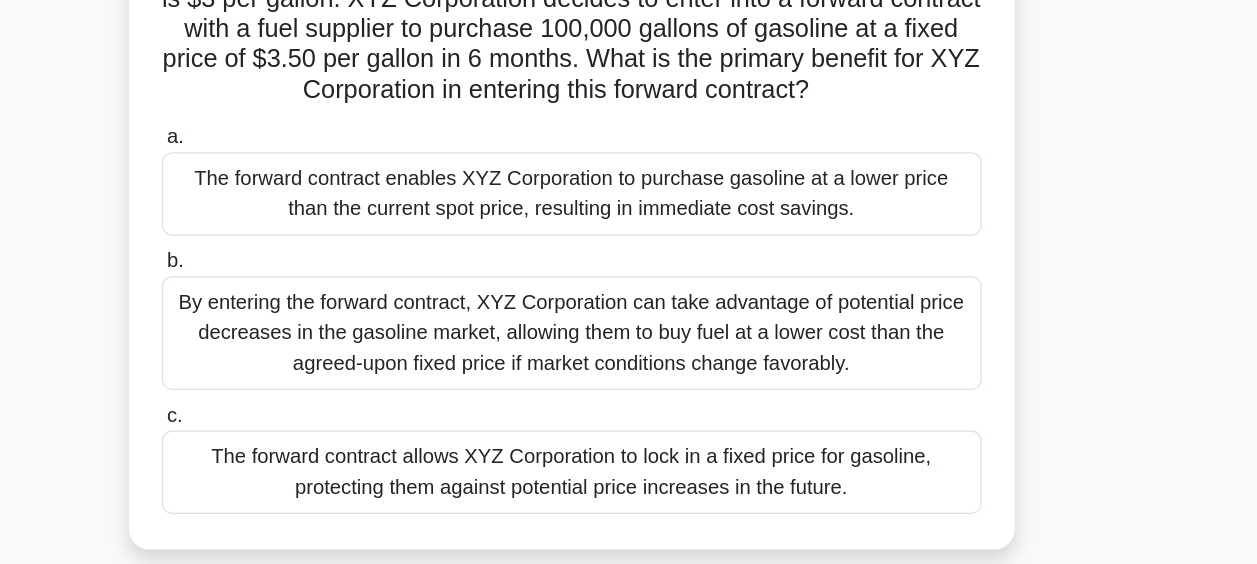 scroll, scrollTop: 142, scrollLeft: 0, axis: vertical 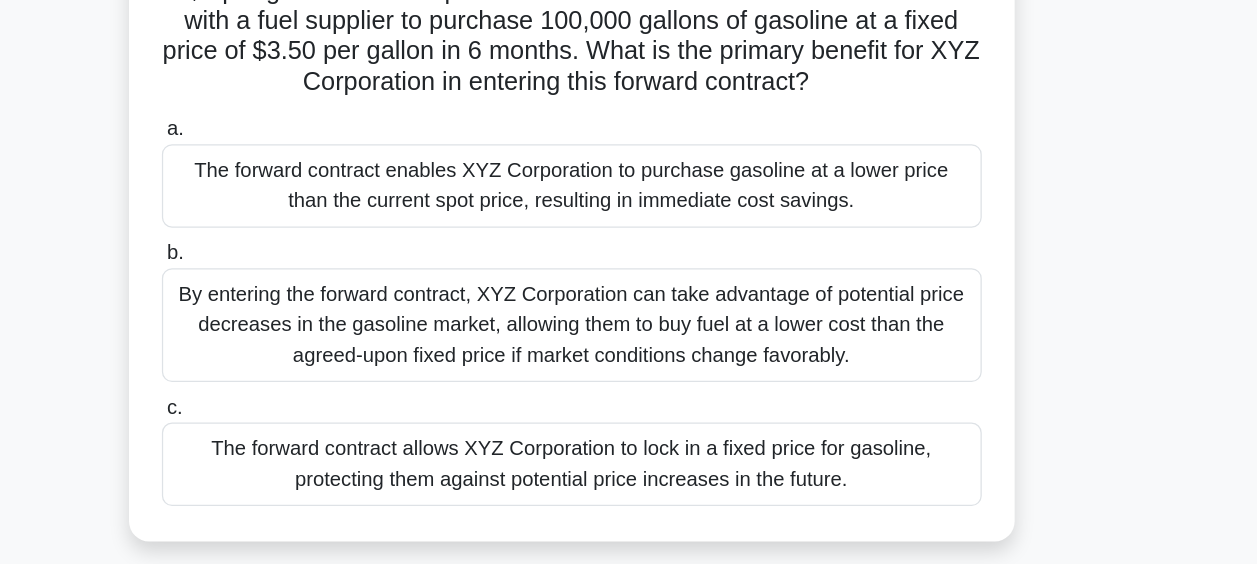click on "The forward contract allows XYZ Corporation to lock in a fixed price for gasoline, protecting them against potential price increases in the future." at bounding box center (629, 485) 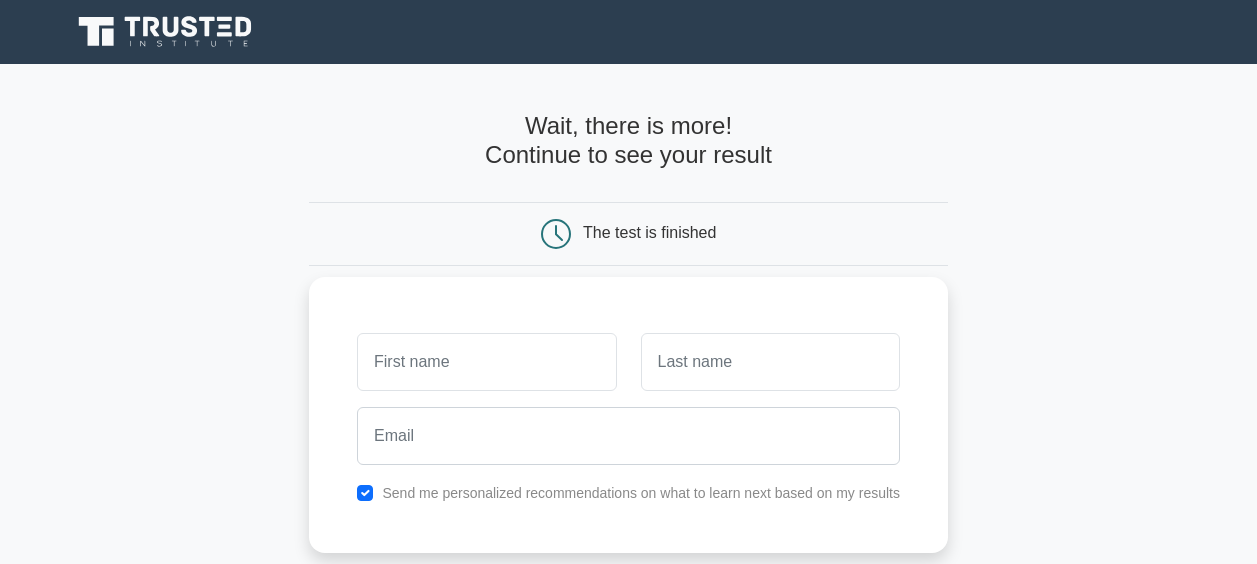 scroll, scrollTop: 69, scrollLeft: 0, axis: vertical 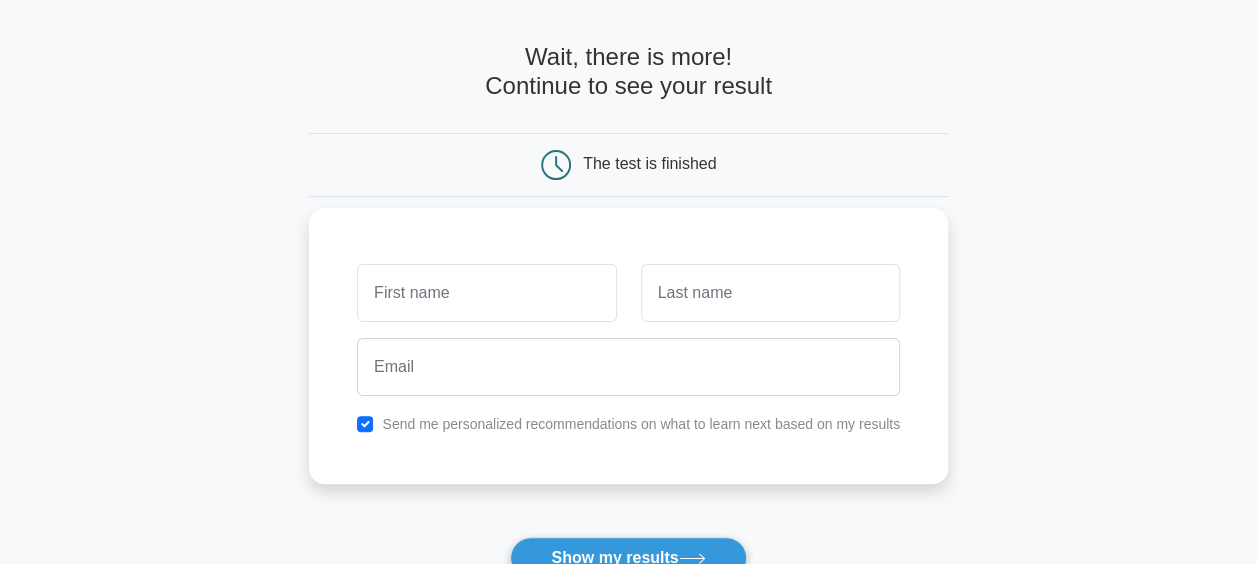 click at bounding box center [486, 293] 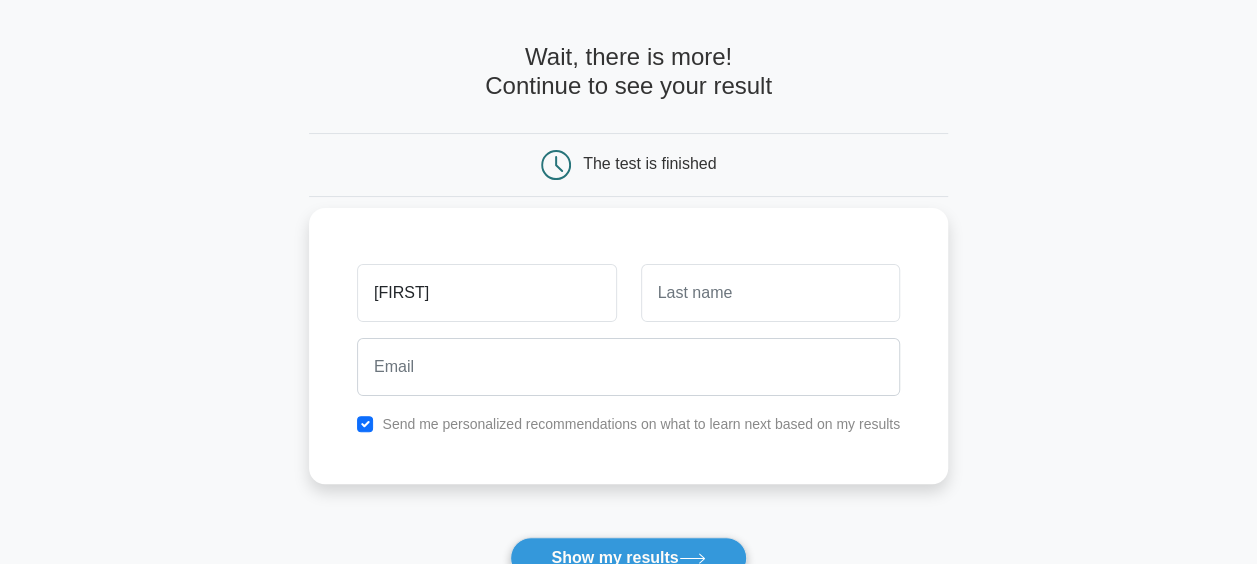 type on "Mykal" 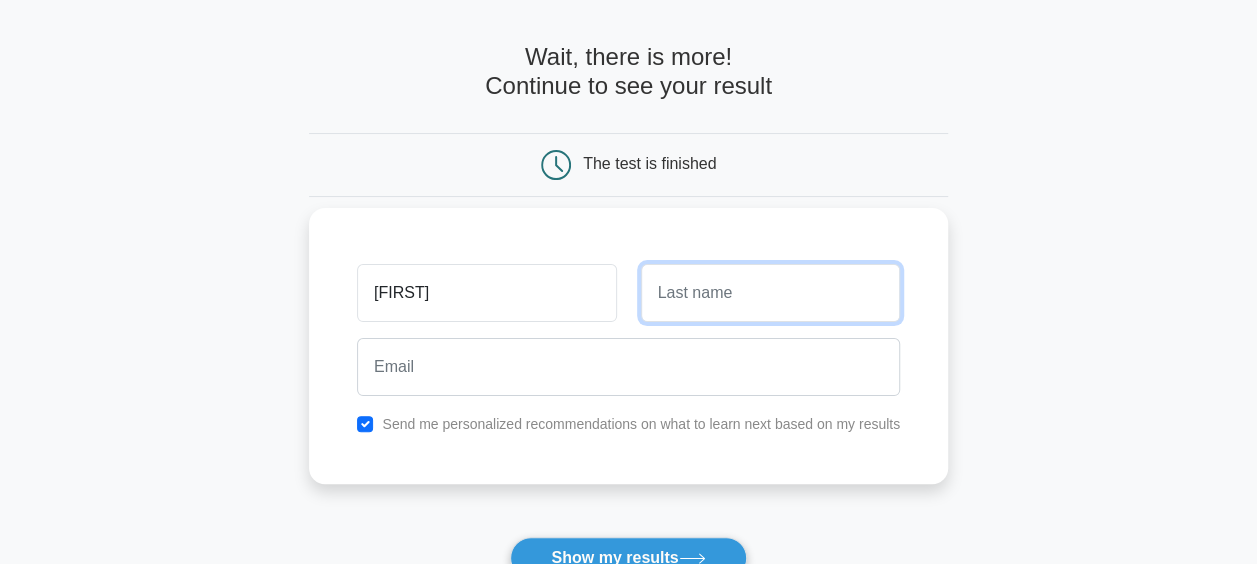 click at bounding box center [770, 293] 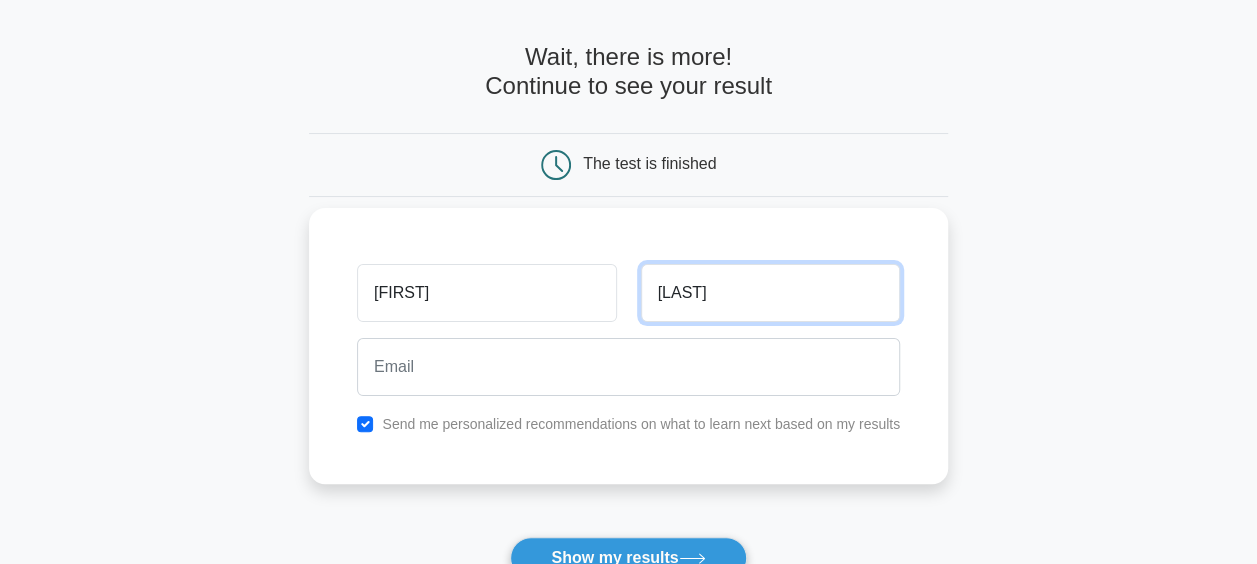 type on "Gabriel" 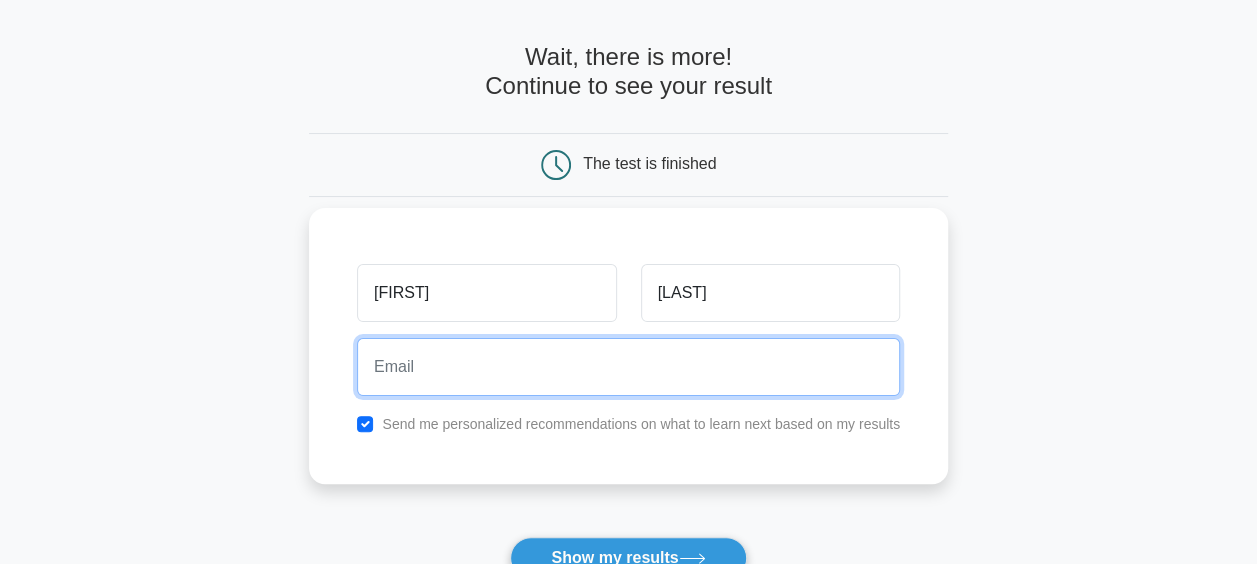 click at bounding box center (628, 367) 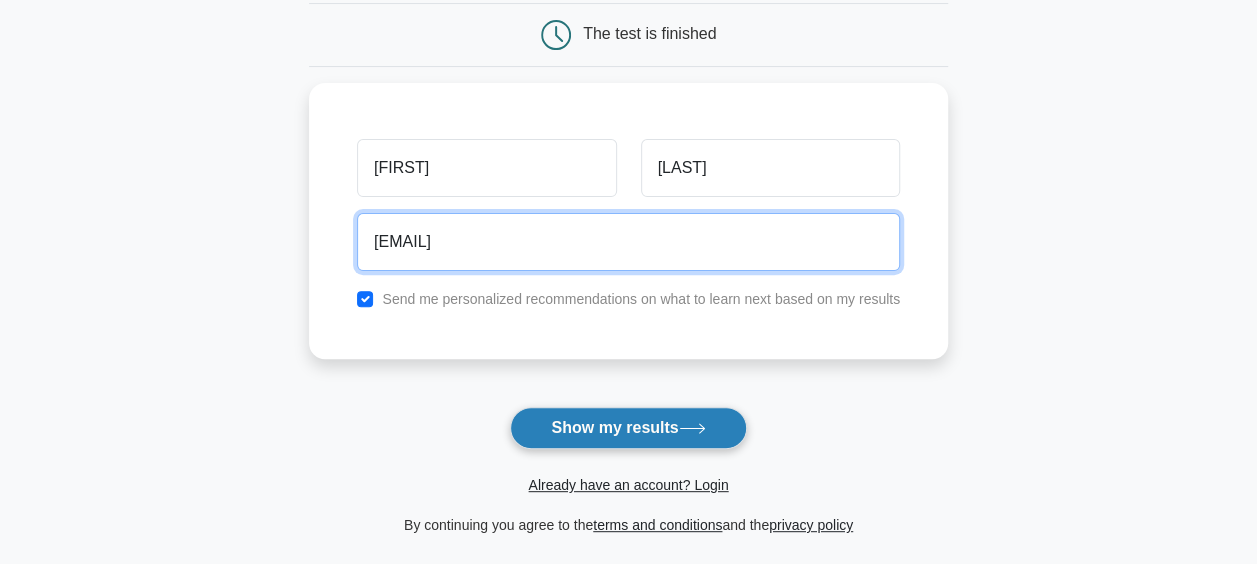 scroll, scrollTop: 200, scrollLeft: 0, axis: vertical 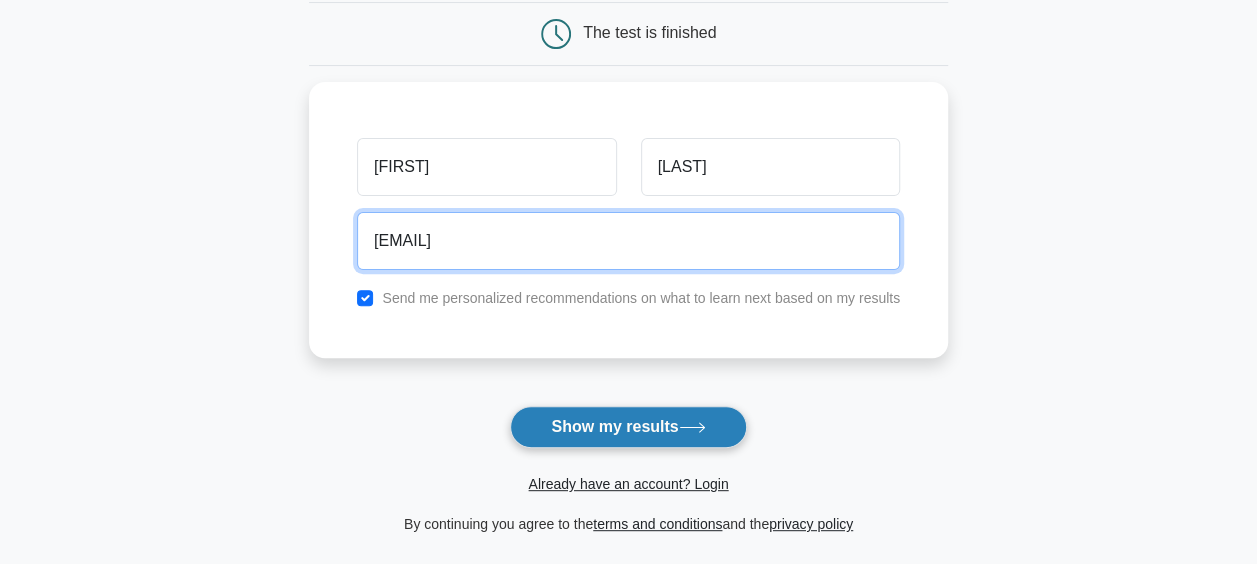 type on "mykalgabriel17@gmail.com" 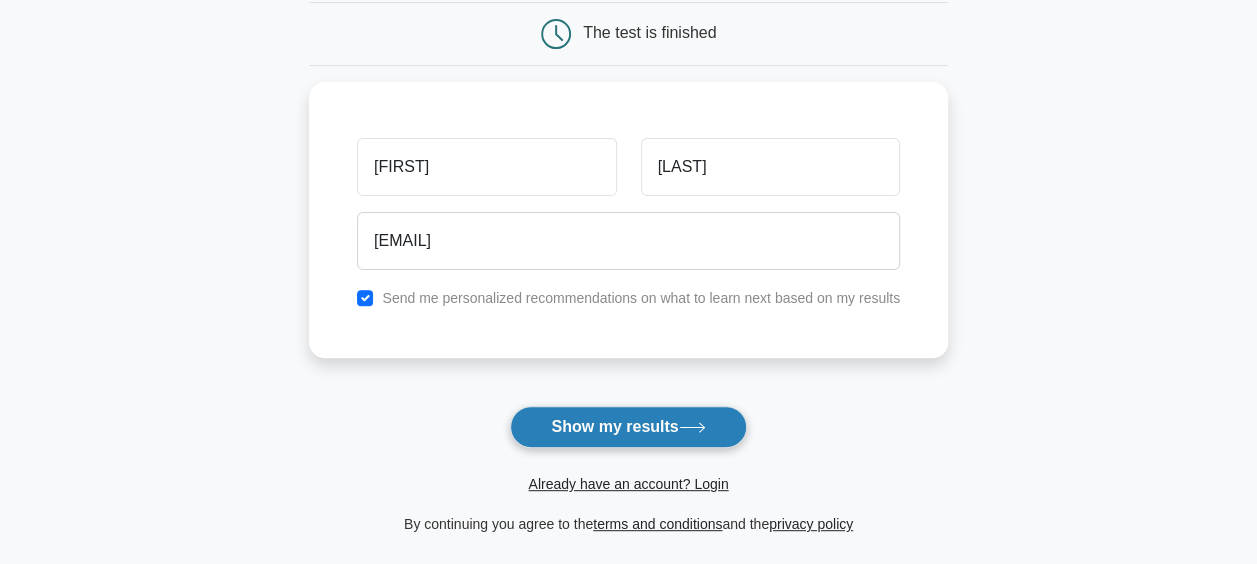 click on "Show my results" at bounding box center (628, 427) 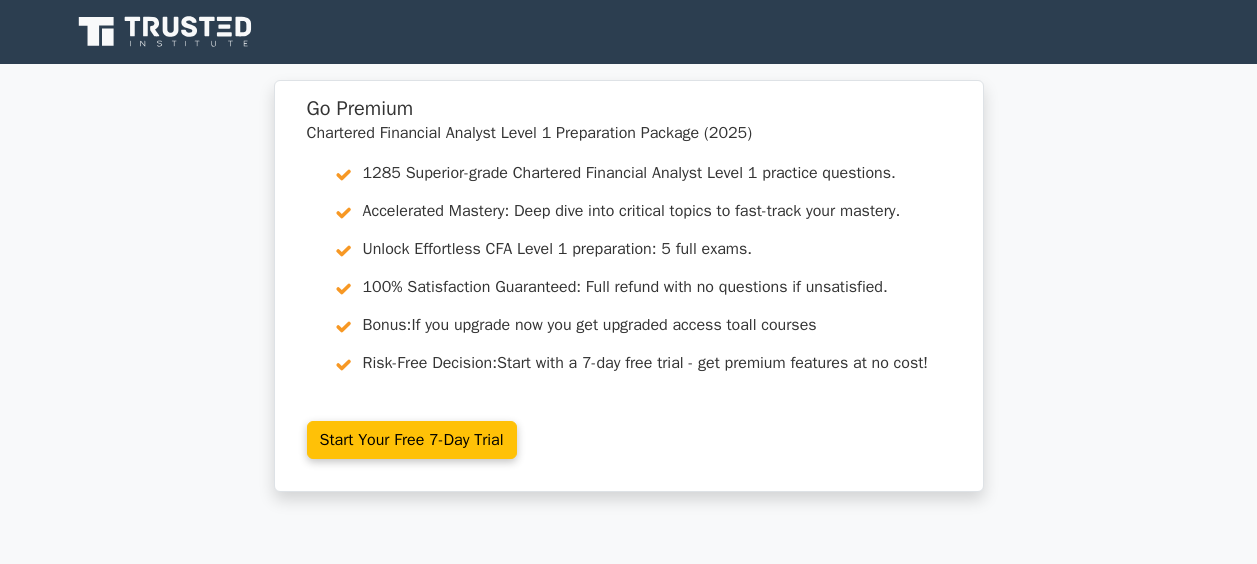scroll, scrollTop: 0, scrollLeft: 0, axis: both 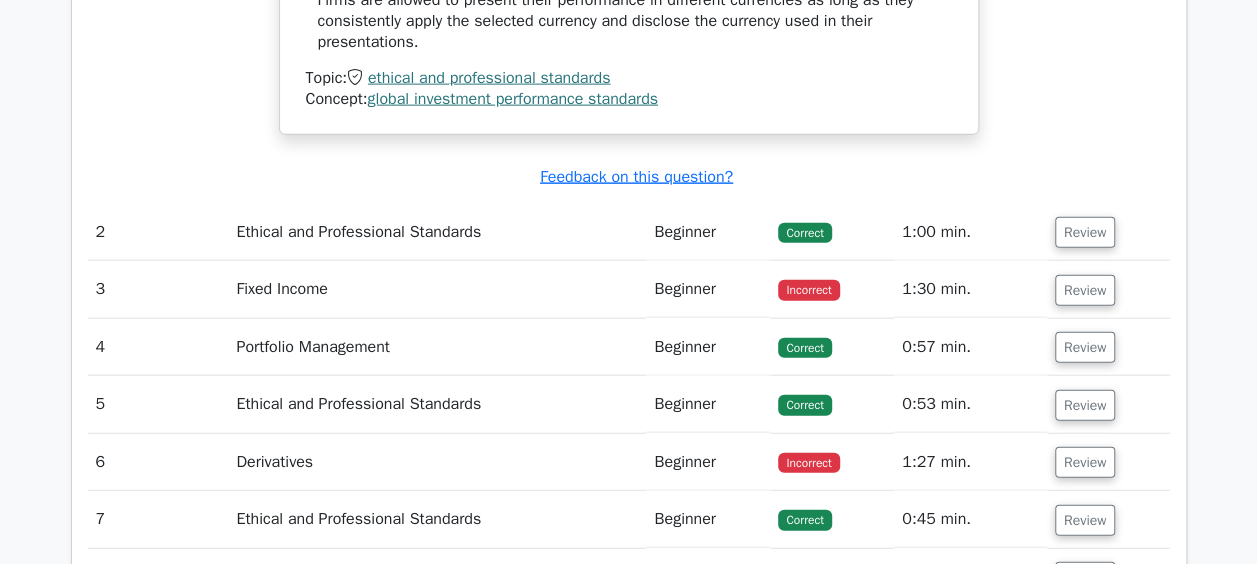 click on "Beginner" at bounding box center [708, 289] 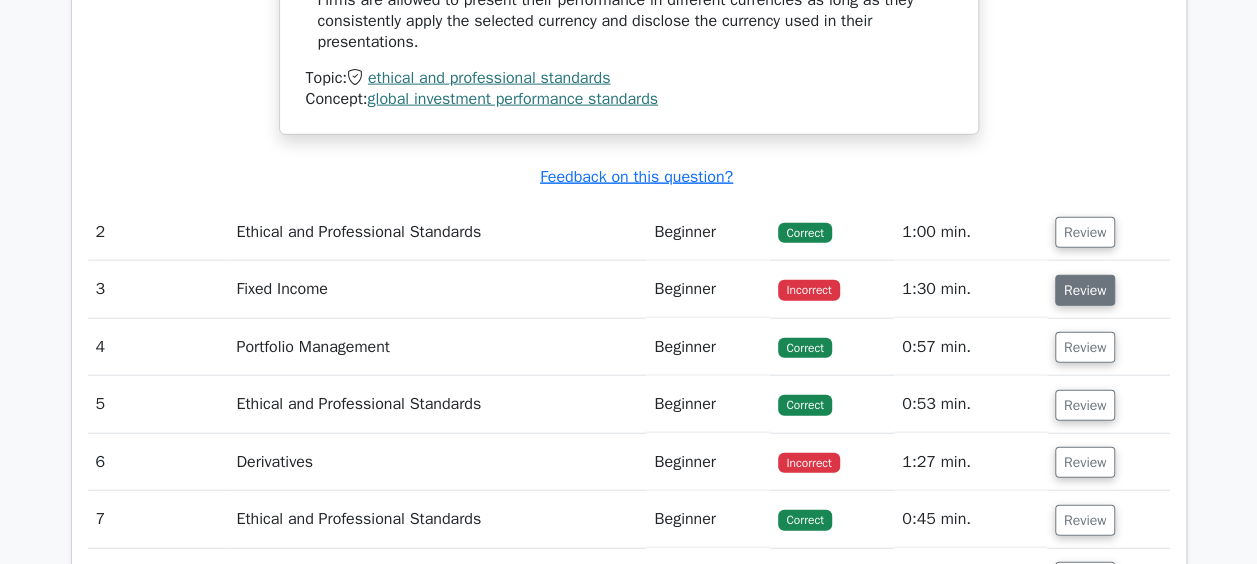 click on "Review" at bounding box center [1085, 290] 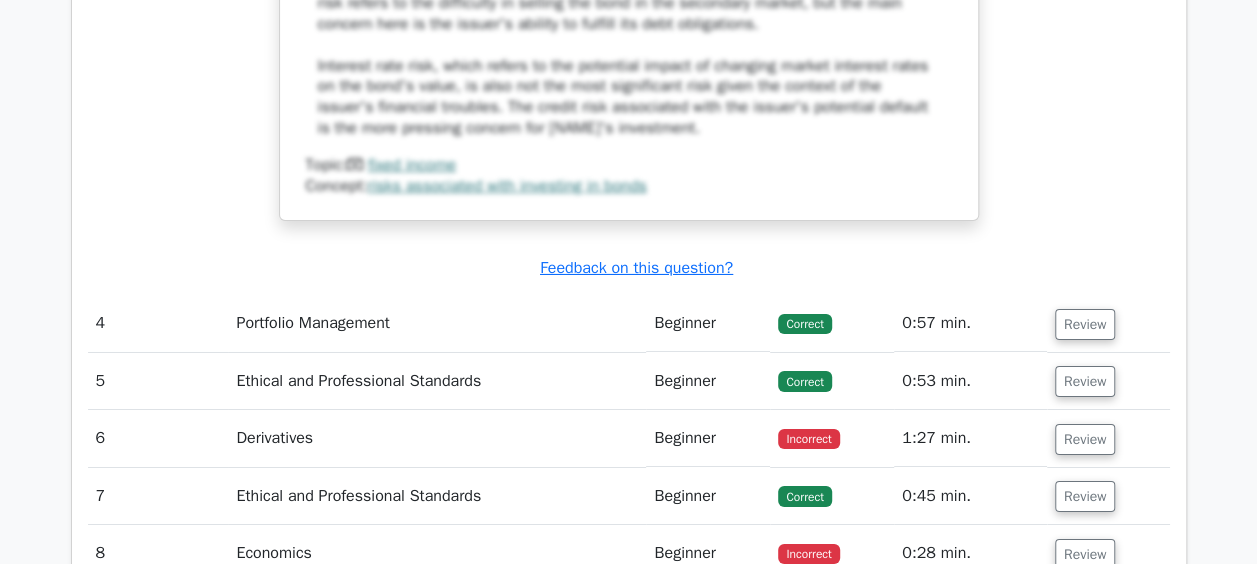 scroll, scrollTop: 3321, scrollLeft: 0, axis: vertical 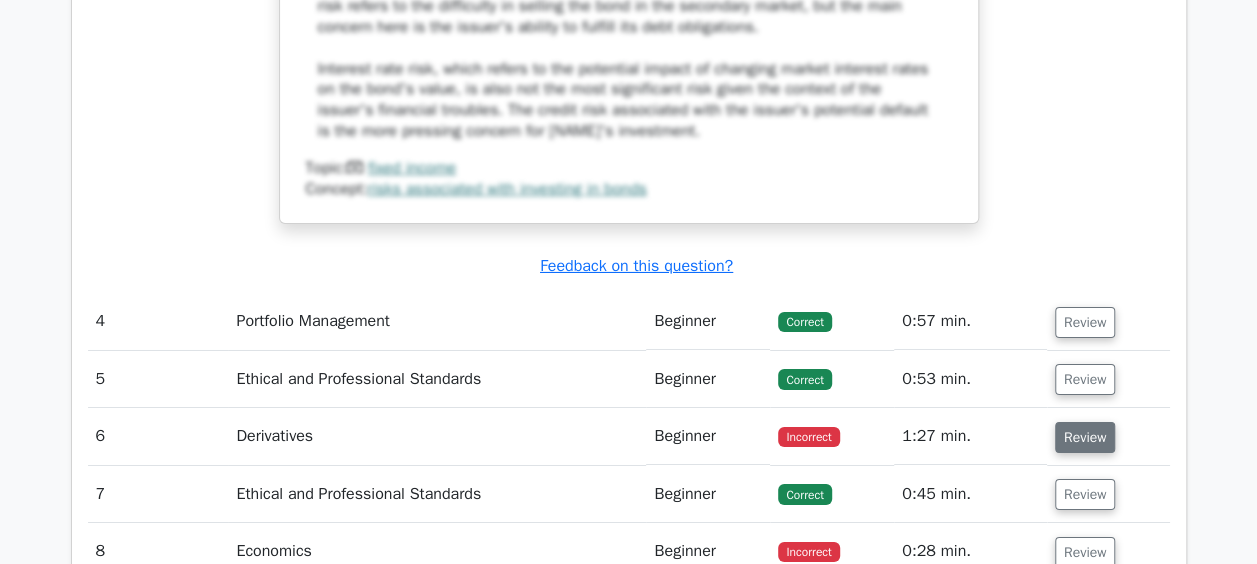 click on "Review" at bounding box center [1085, 437] 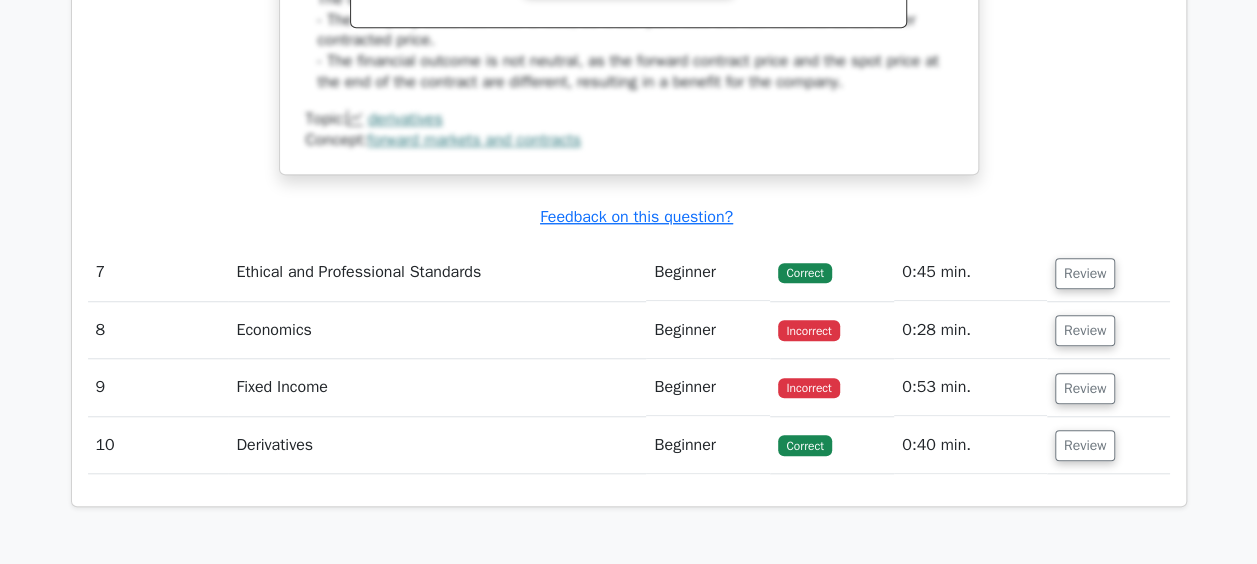 scroll, scrollTop: 4455, scrollLeft: 0, axis: vertical 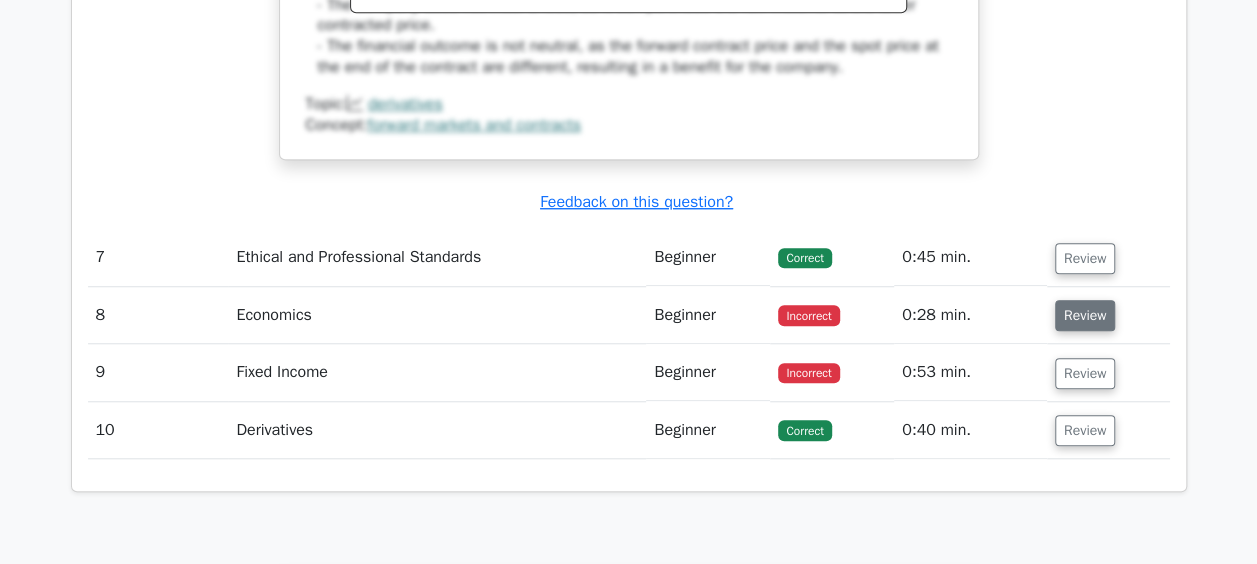 click on "Review" at bounding box center (1085, 315) 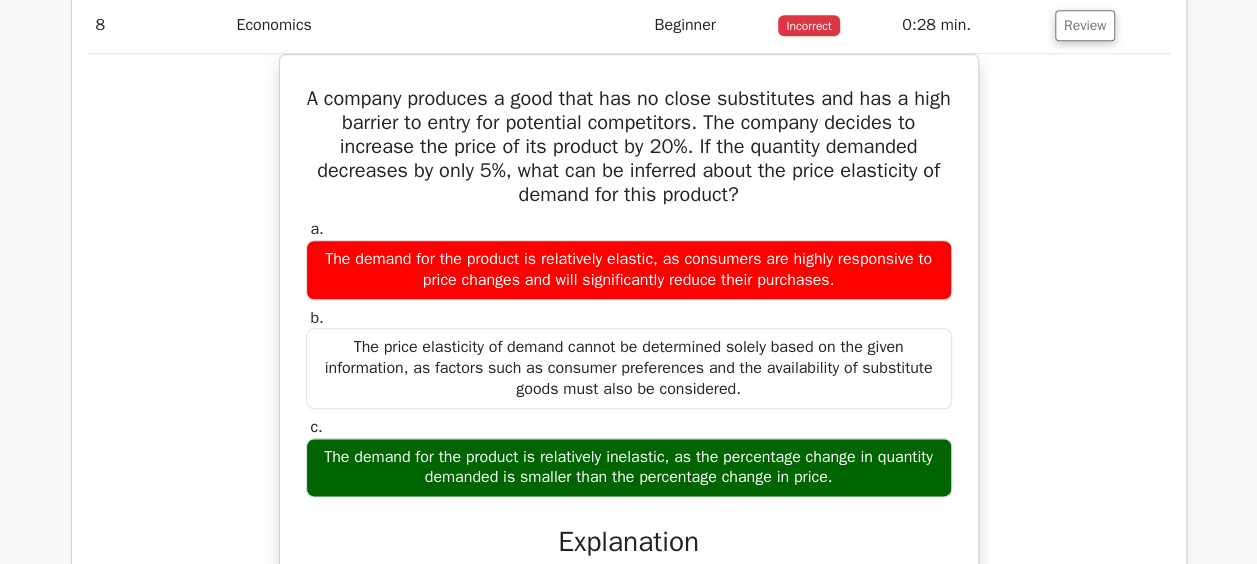 scroll, scrollTop: 4746, scrollLeft: 0, axis: vertical 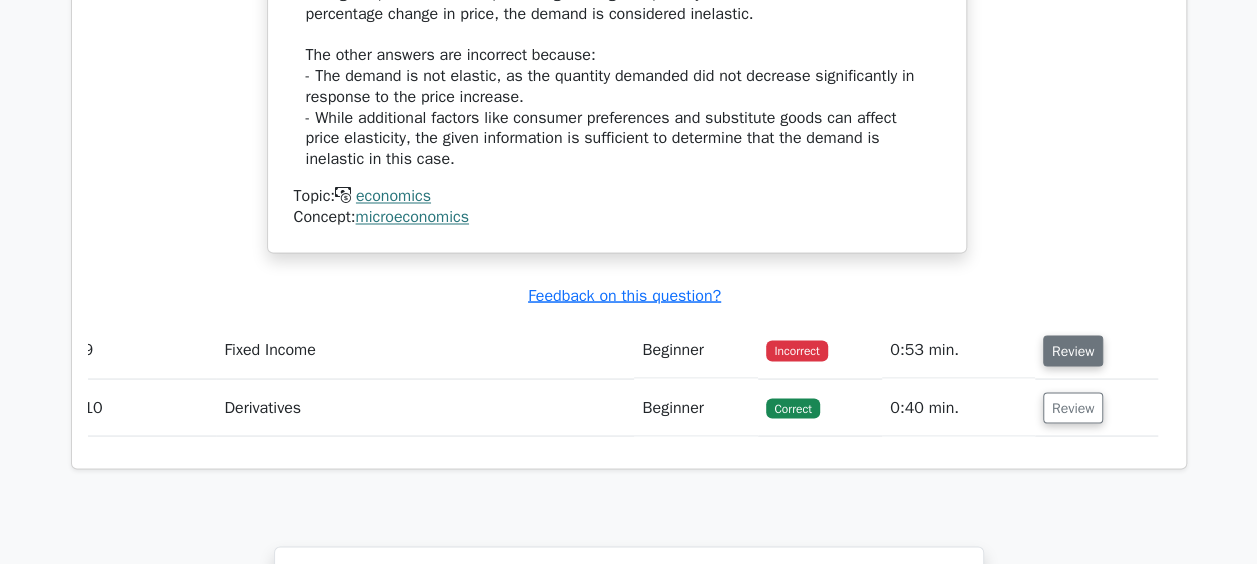 click on "Review" at bounding box center (1073, 350) 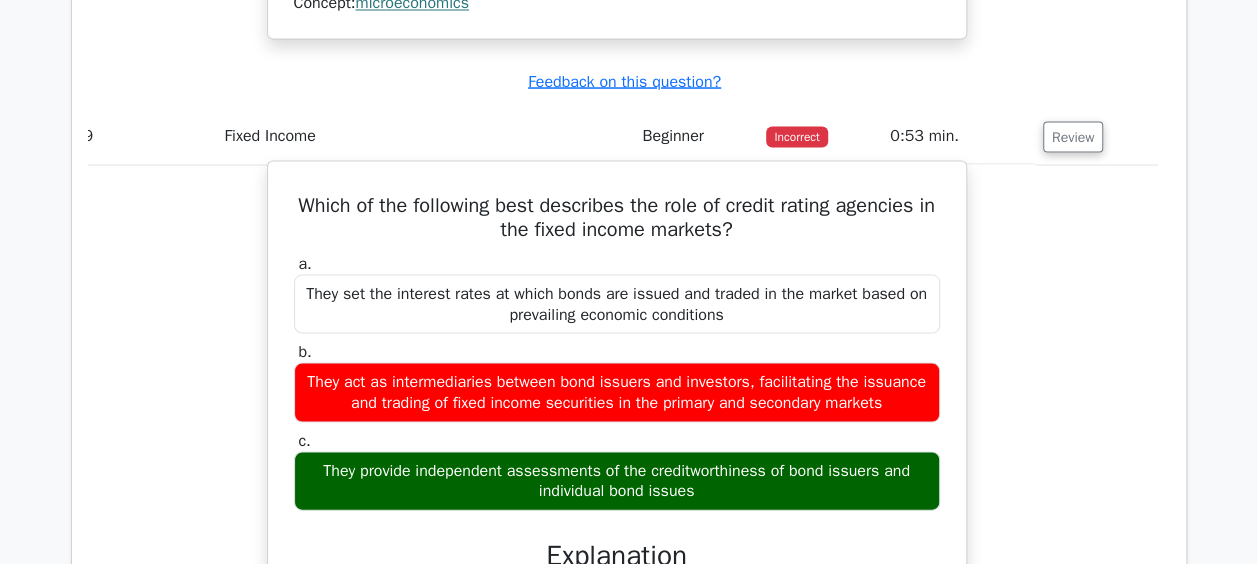scroll, scrollTop: 5628, scrollLeft: 0, axis: vertical 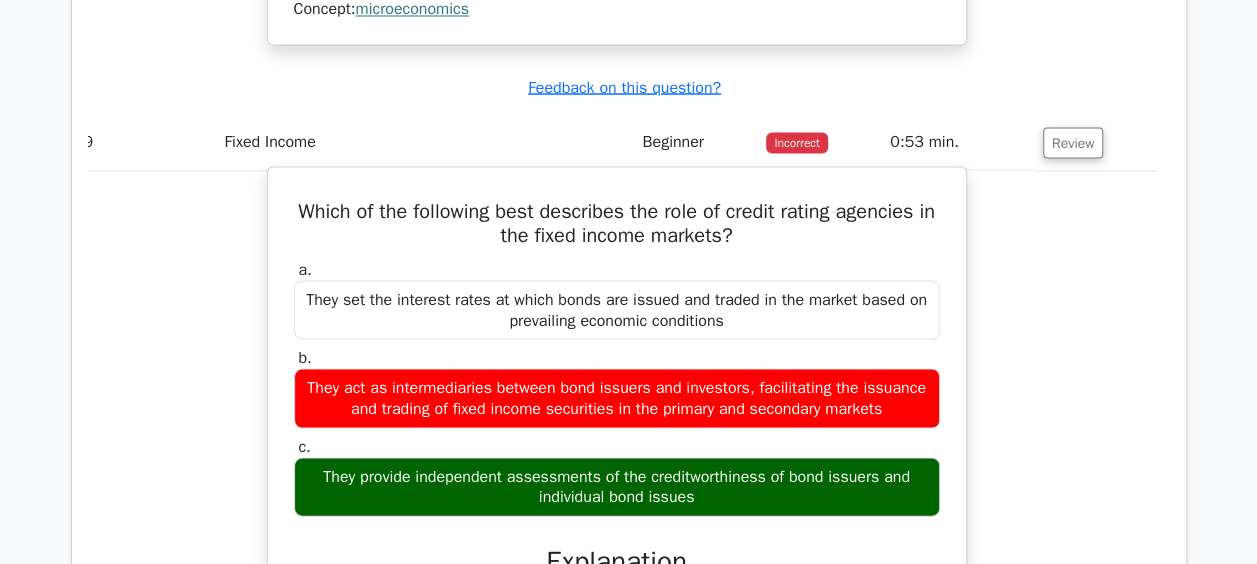 type 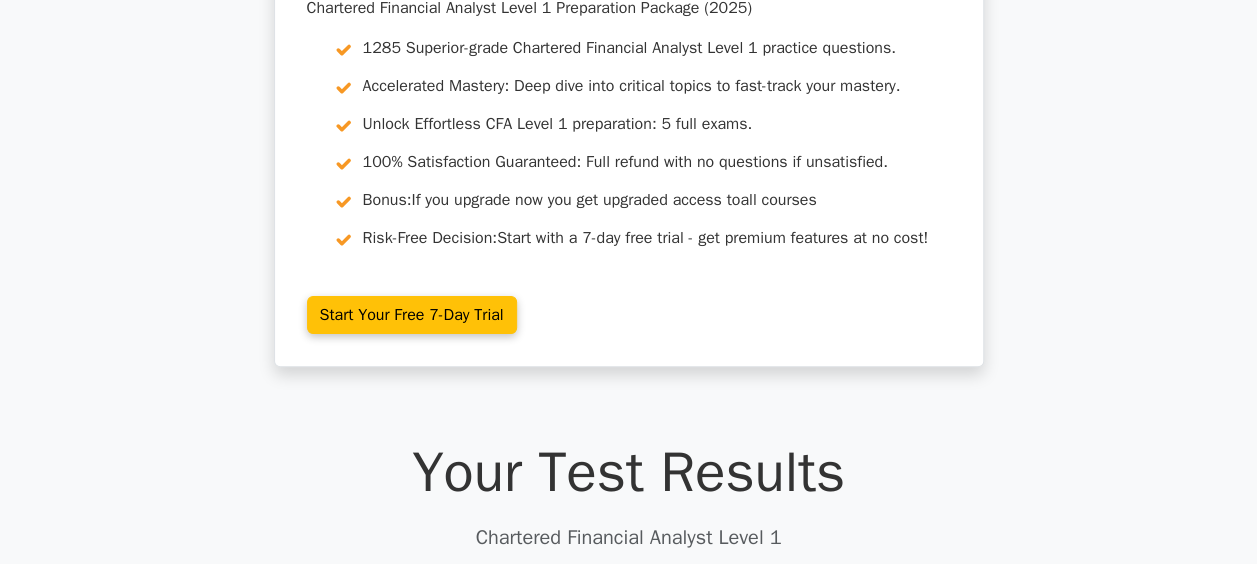 scroll, scrollTop: 49, scrollLeft: 0, axis: vertical 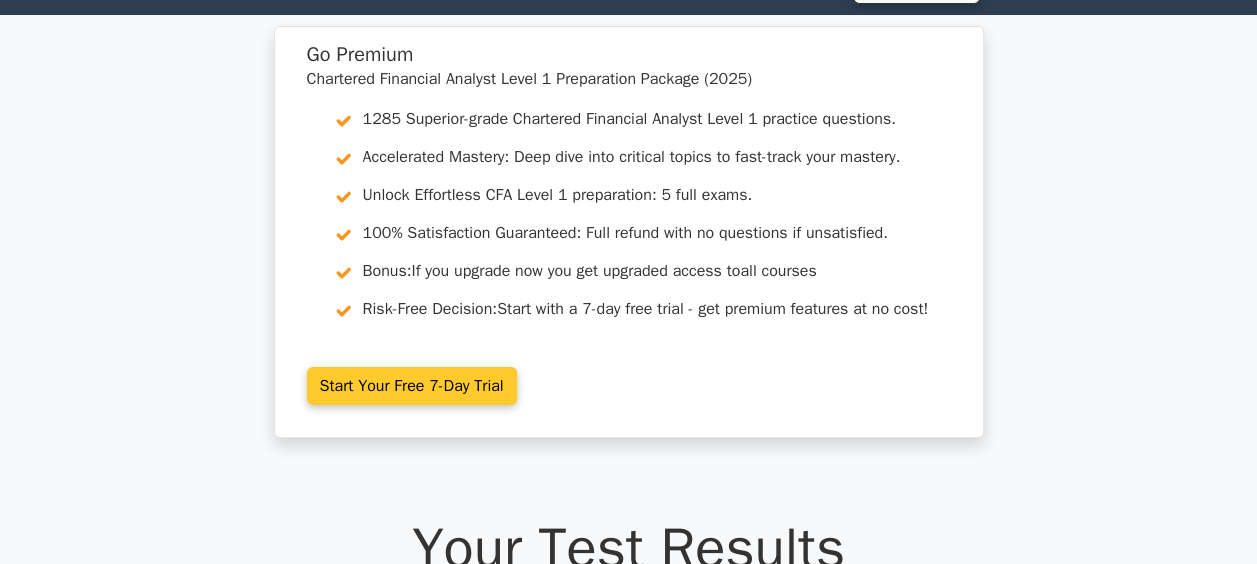 click on "Start Your Free 7-Day Trial" at bounding box center [412, 386] 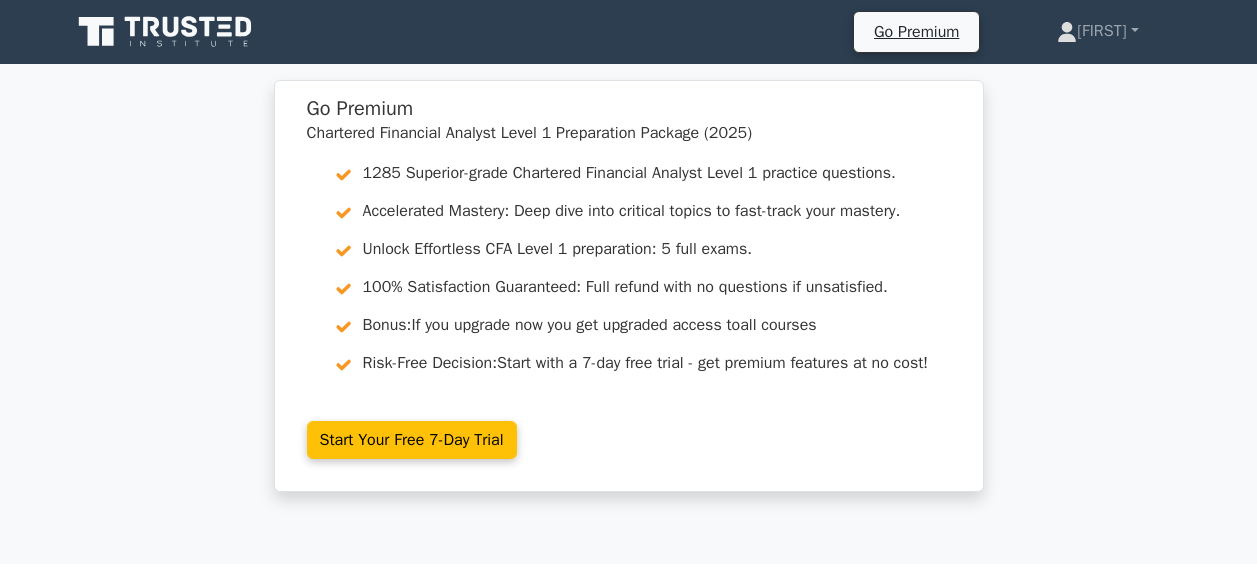 scroll, scrollTop: 49, scrollLeft: 0, axis: vertical 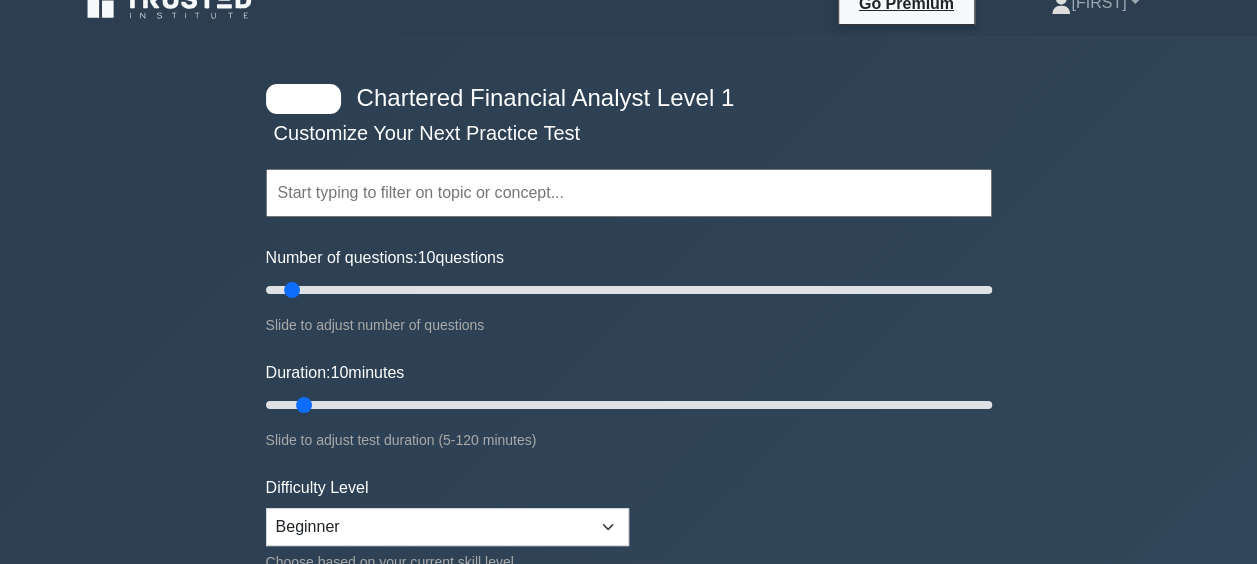 drag, startPoint x: 0, startPoint y: 0, endPoint x: 168, endPoint y: 252, distance: 302.8663 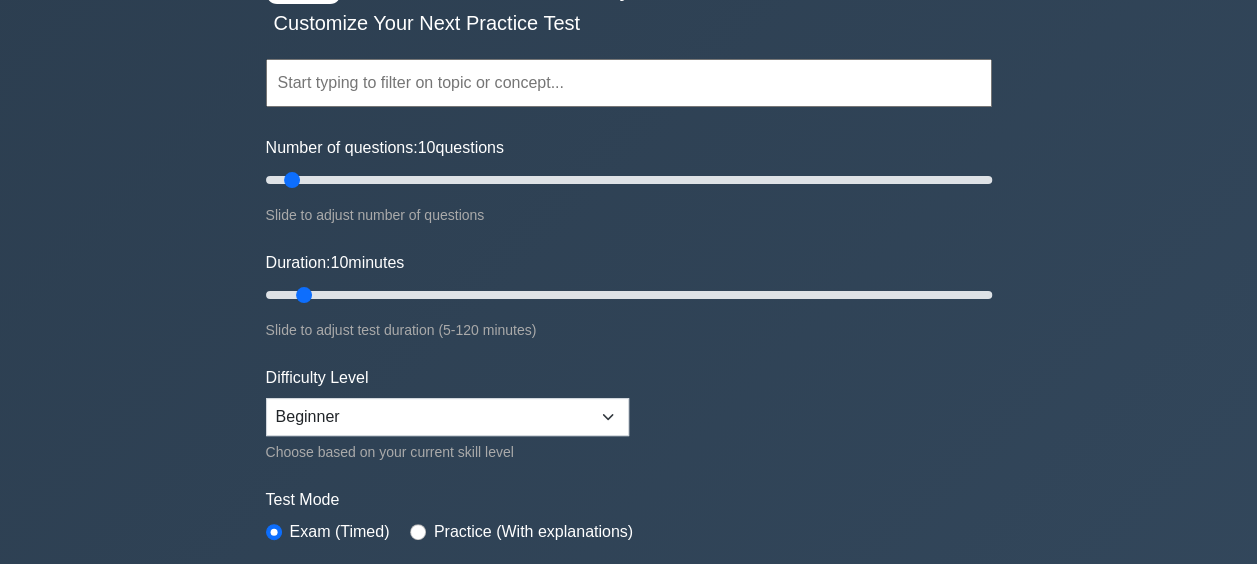 scroll, scrollTop: 0, scrollLeft: 0, axis: both 